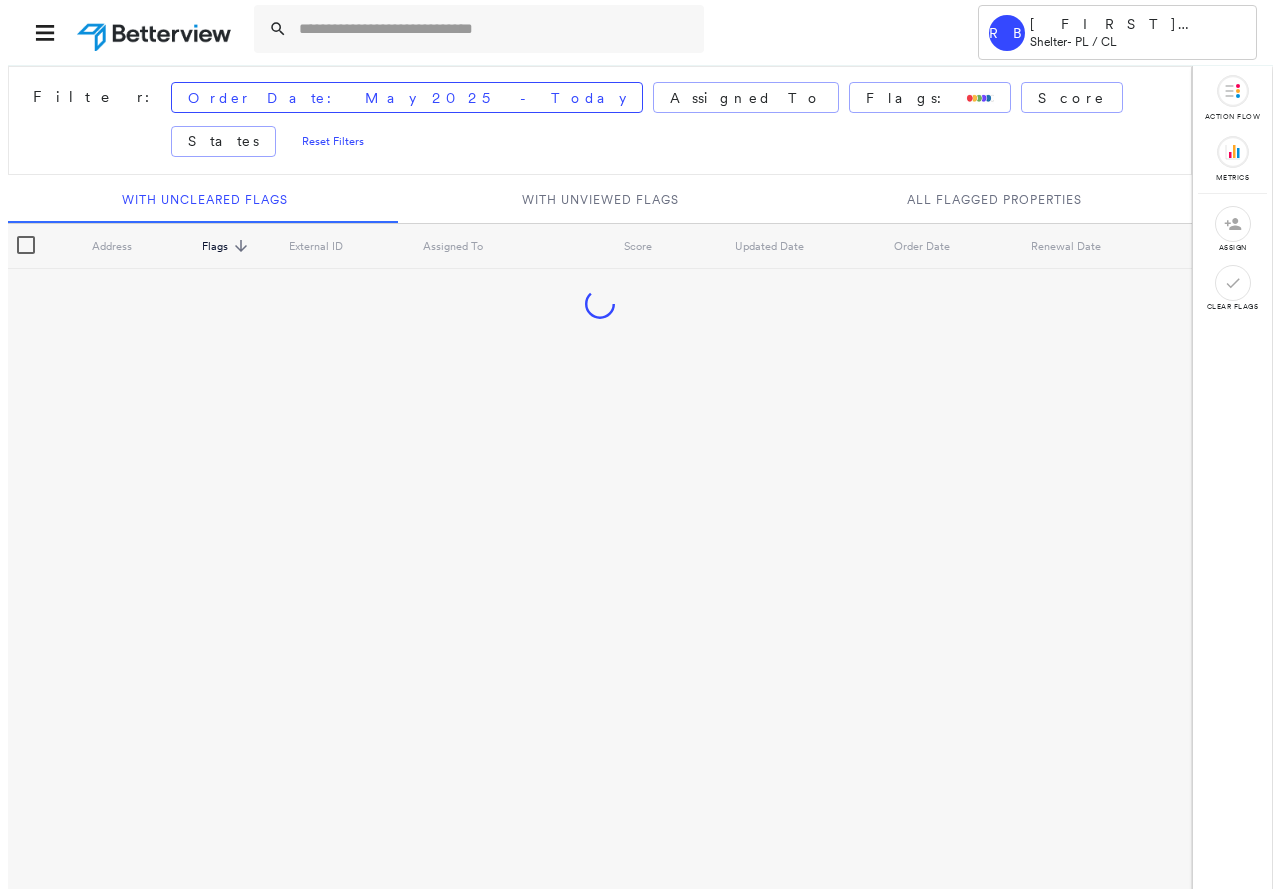 scroll, scrollTop: 0, scrollLeft: 0, axis: both 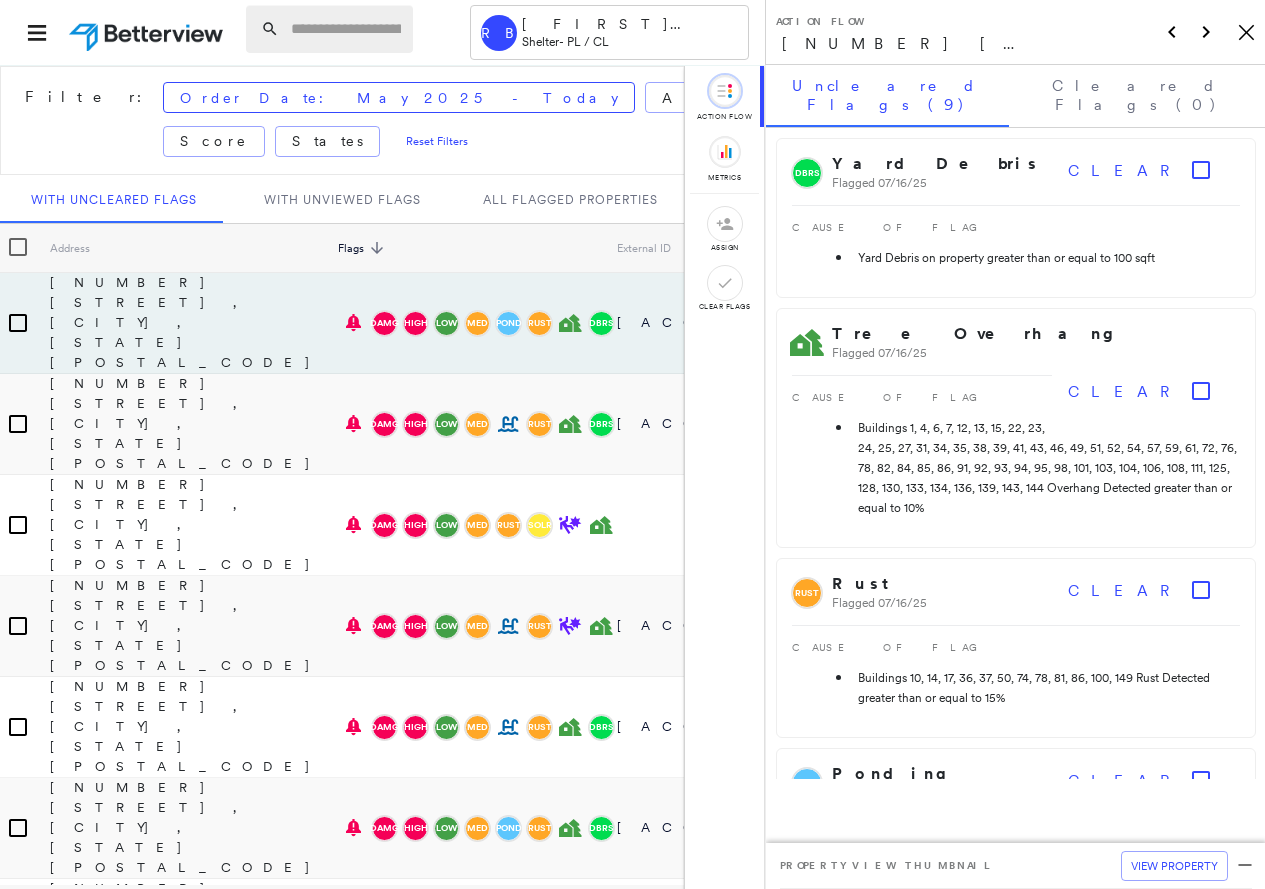 drag, startPoint x: 324, startPoint y: 28, endPoint x: 326, endPoint y: 18, distance: 10.198039 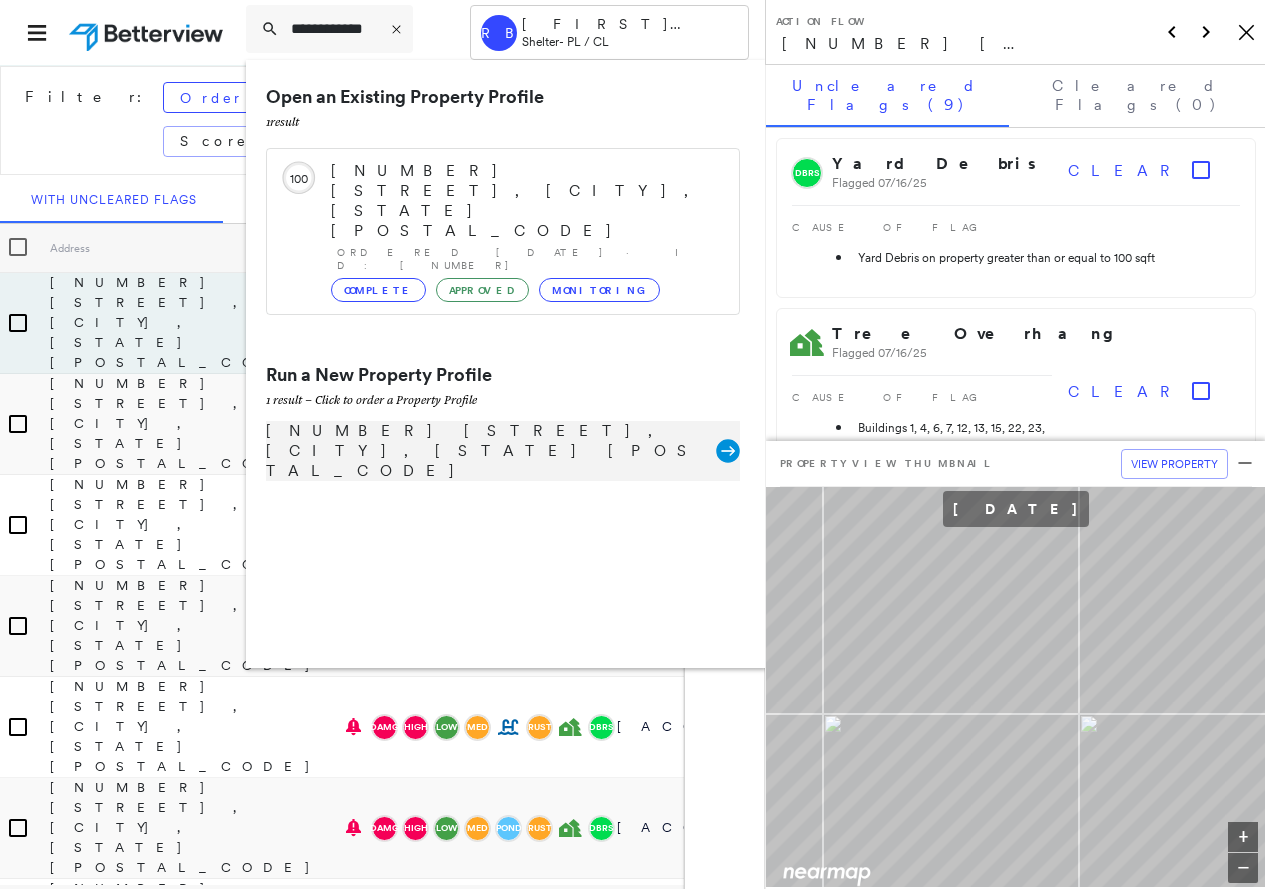 type on "**********" 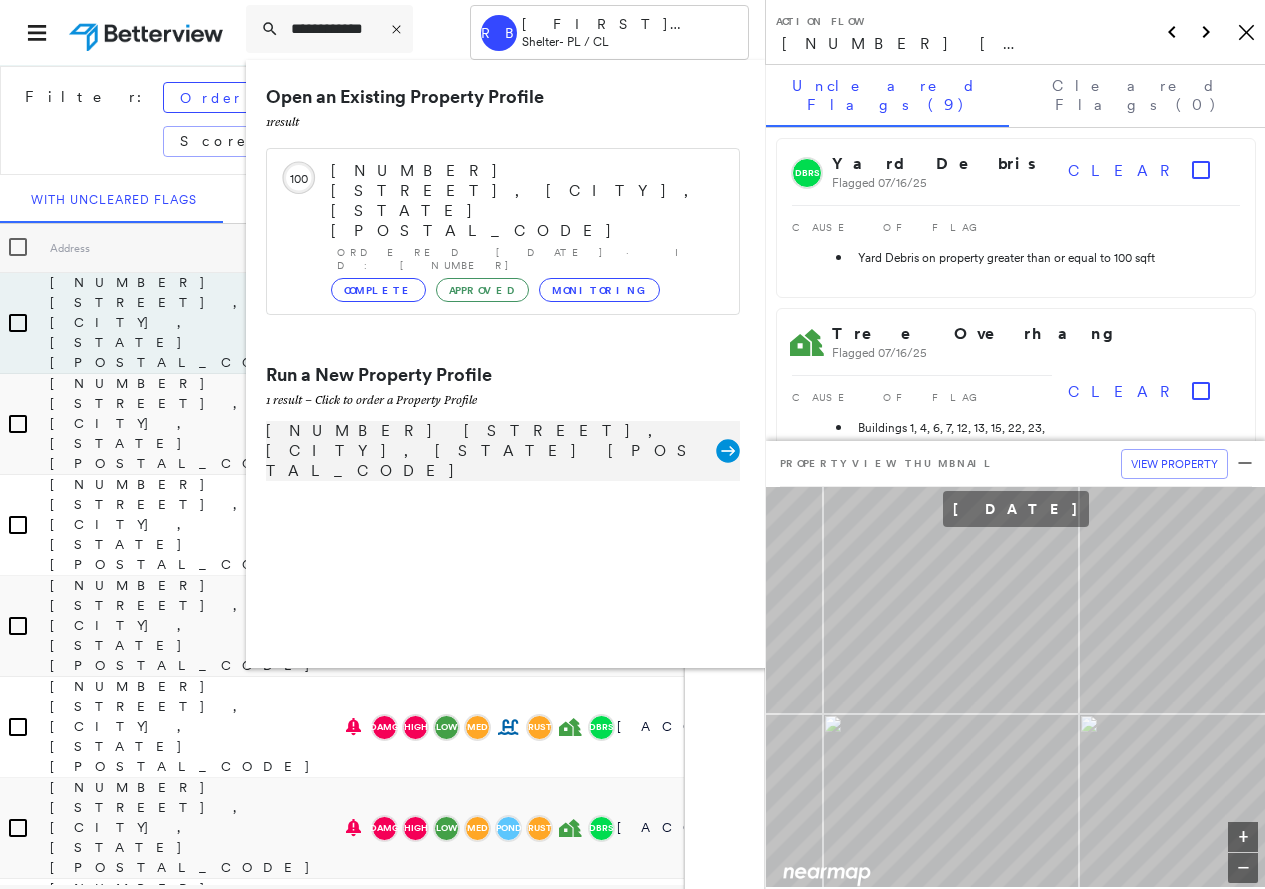 click on "[NUMBER] [STREET], [CITY], [STATE] [POSTAL_CODE]" at bounding box center [503, 451] 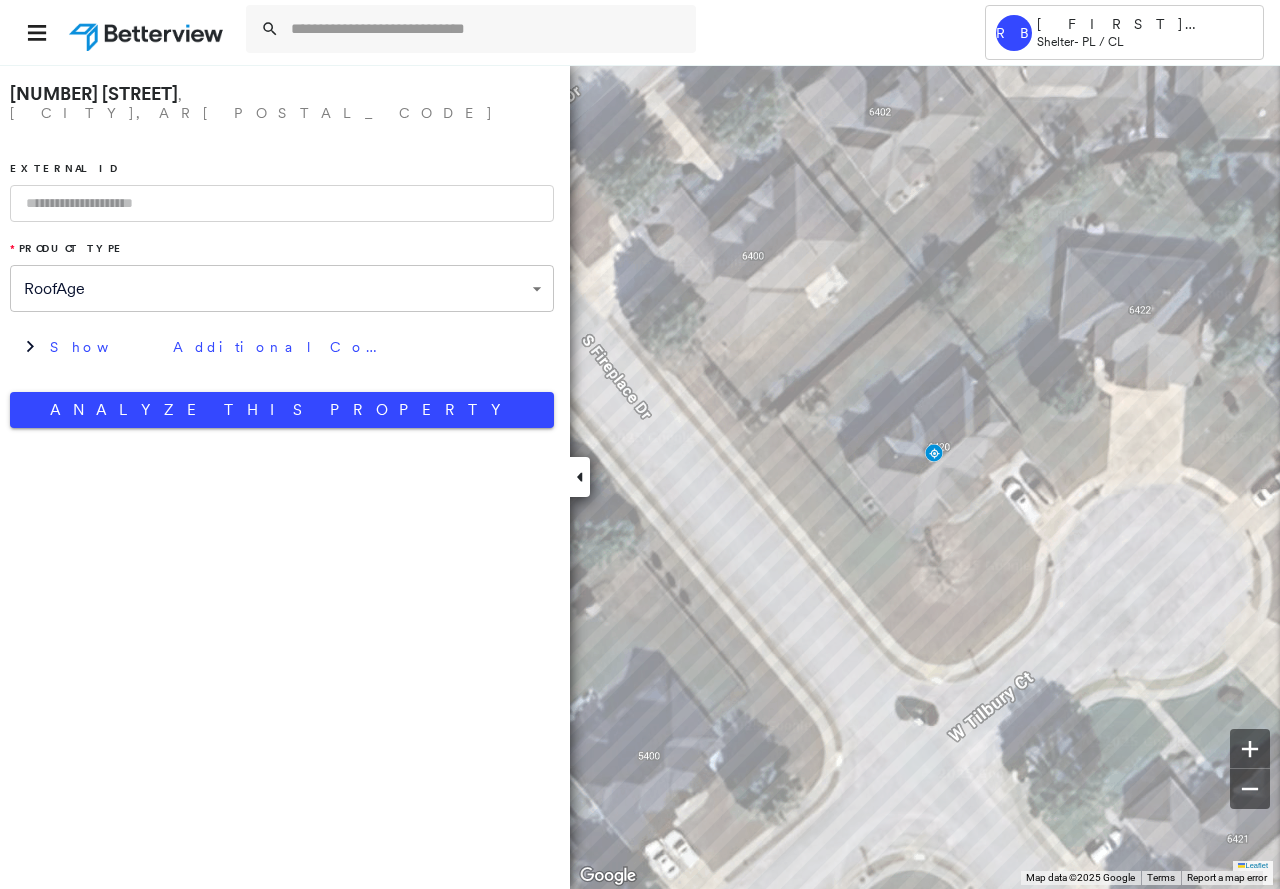 click at bounding box center [282, 203] 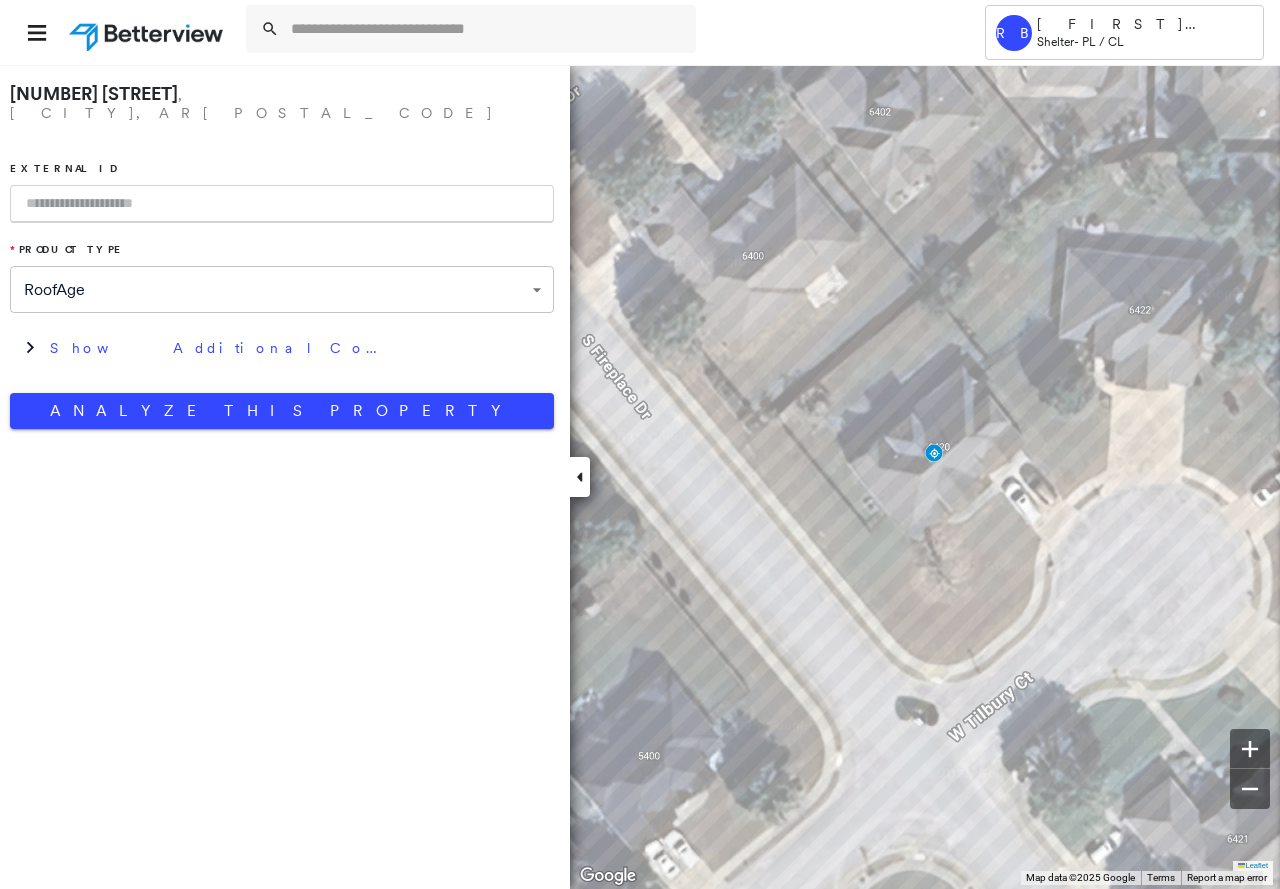 paste on "**********" 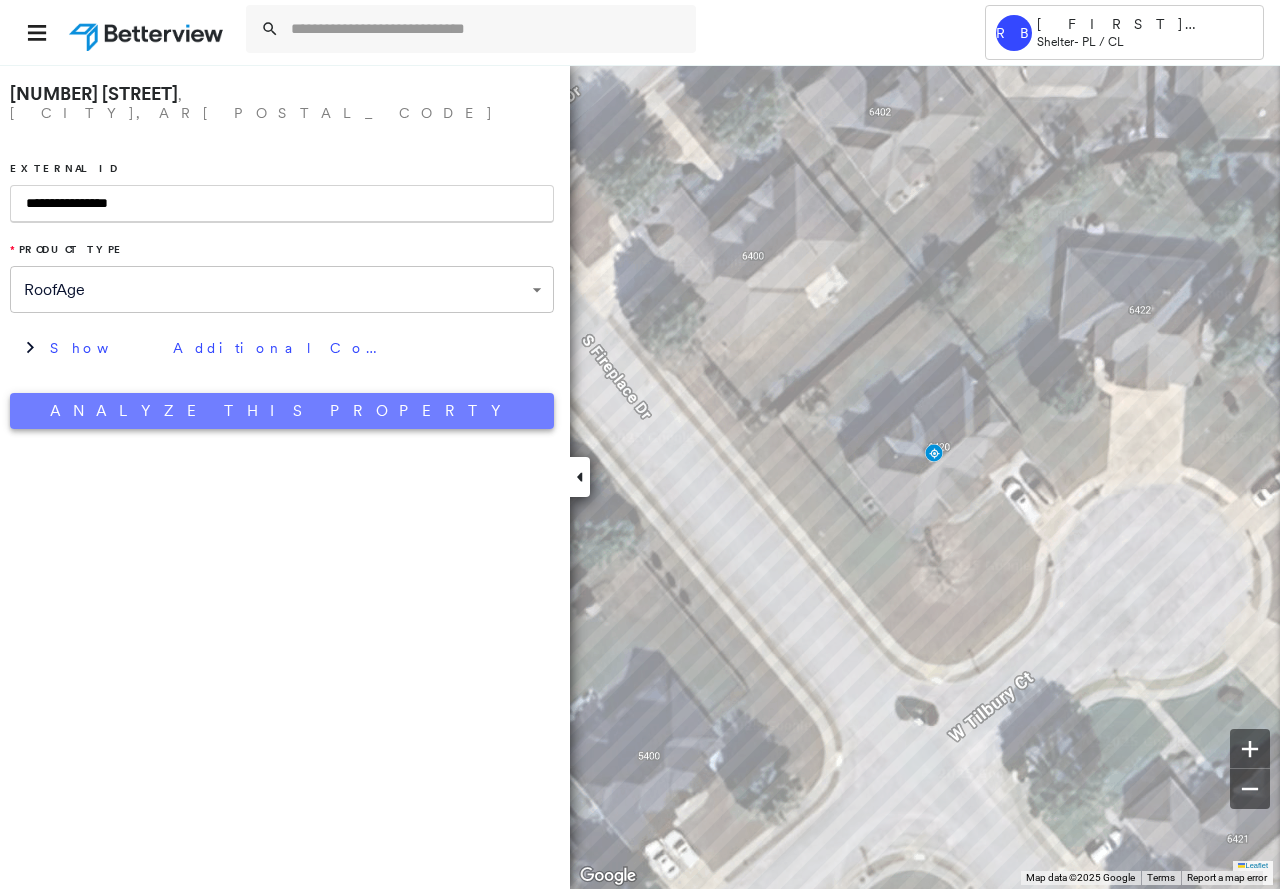 type on "**********" 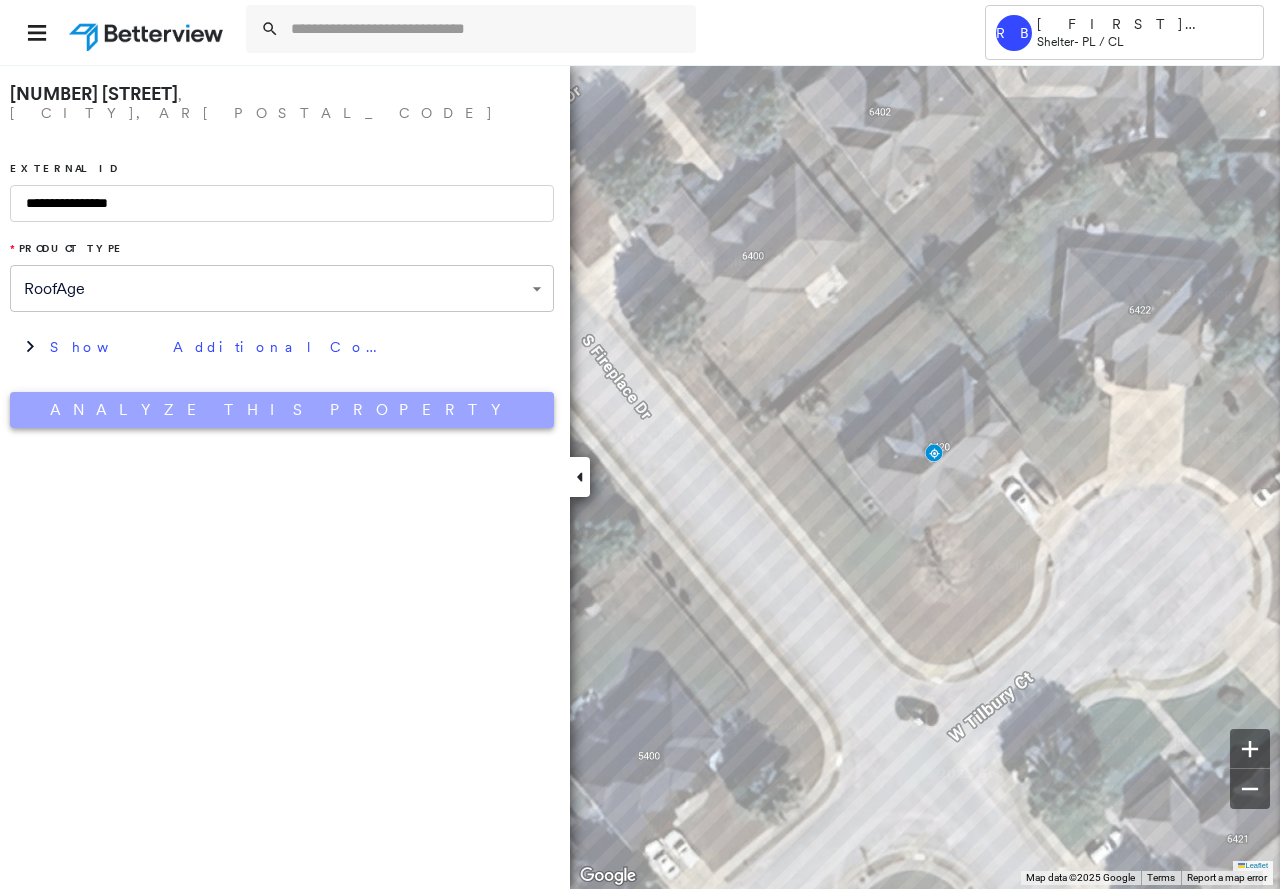 click on "Analyze This Property" at bounding box center (282, 410) 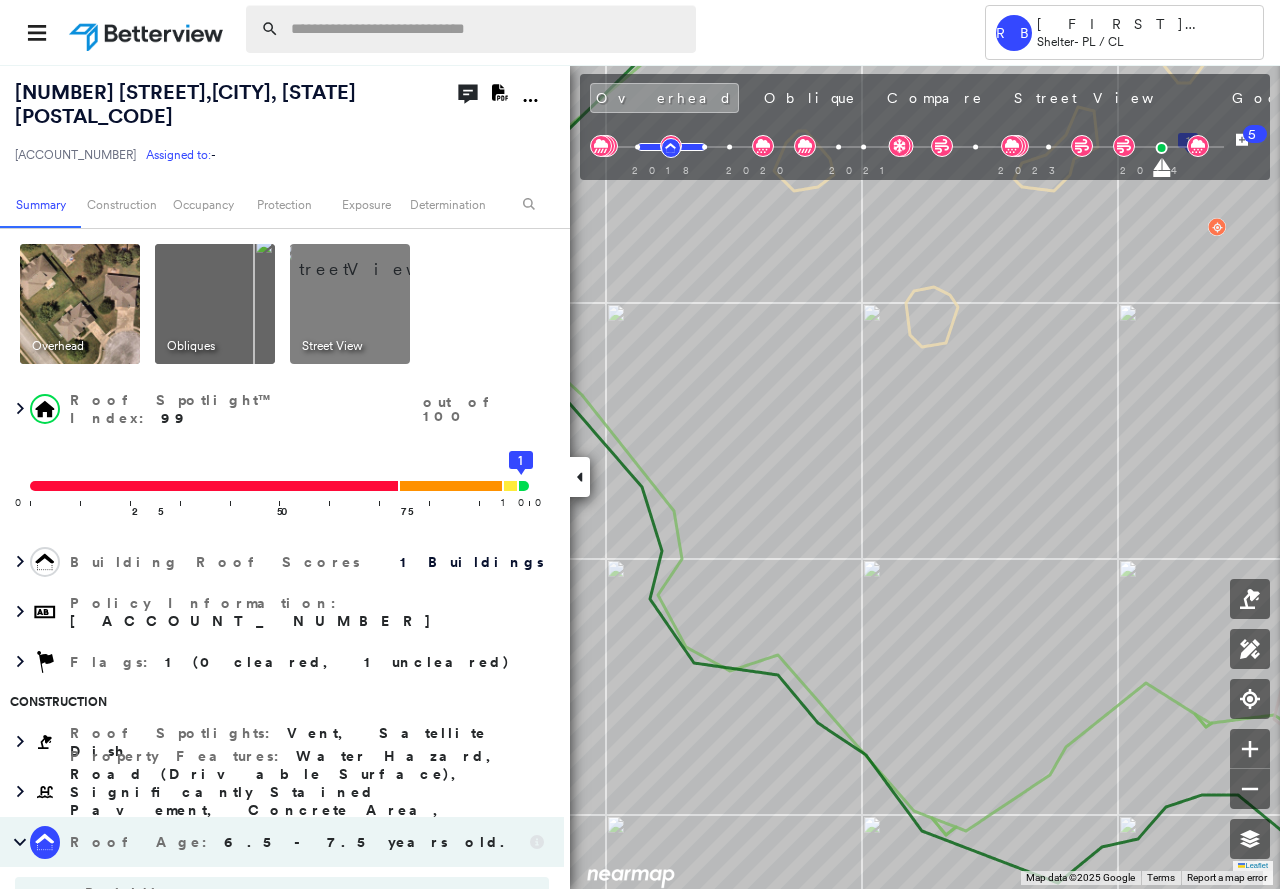 click at bounding box center [487, 29] 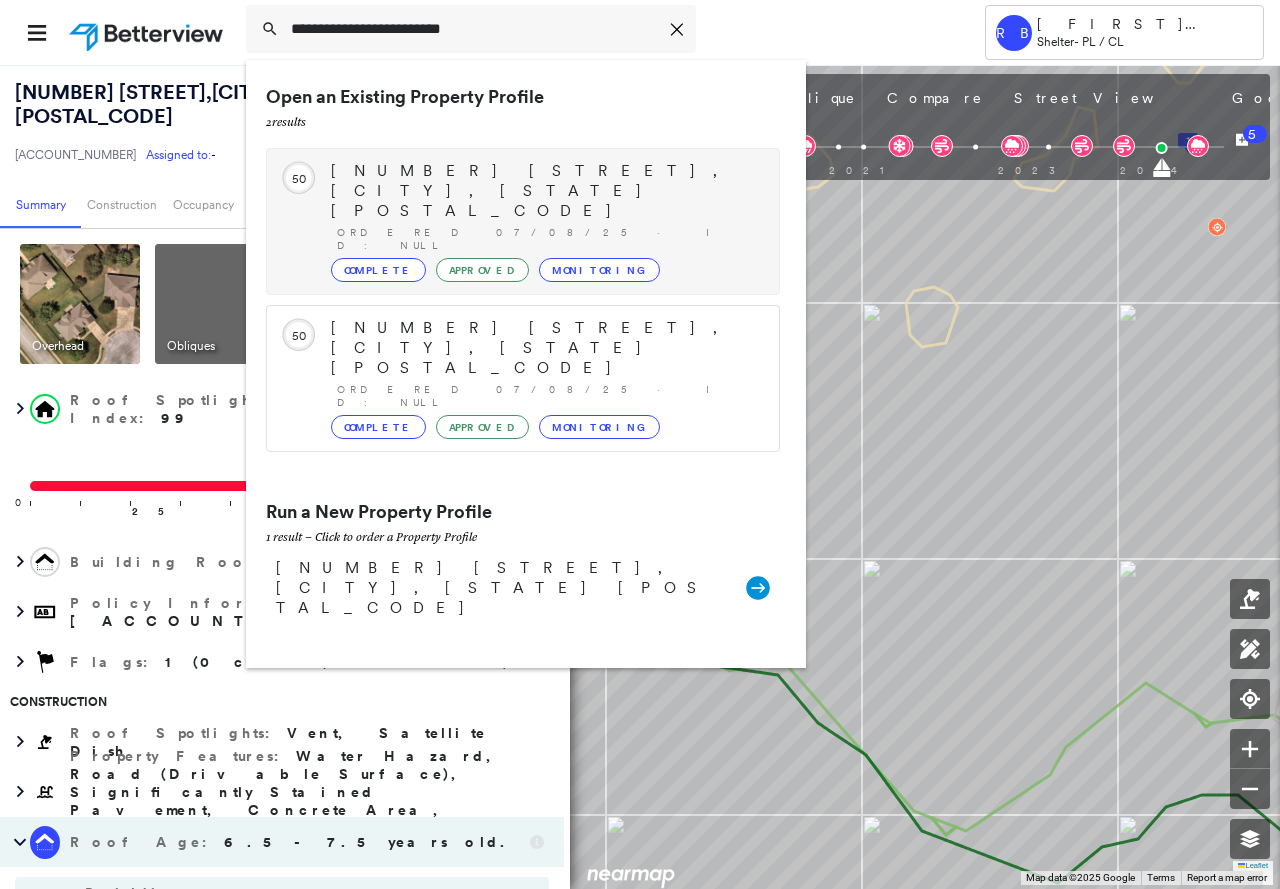 type on "**********" 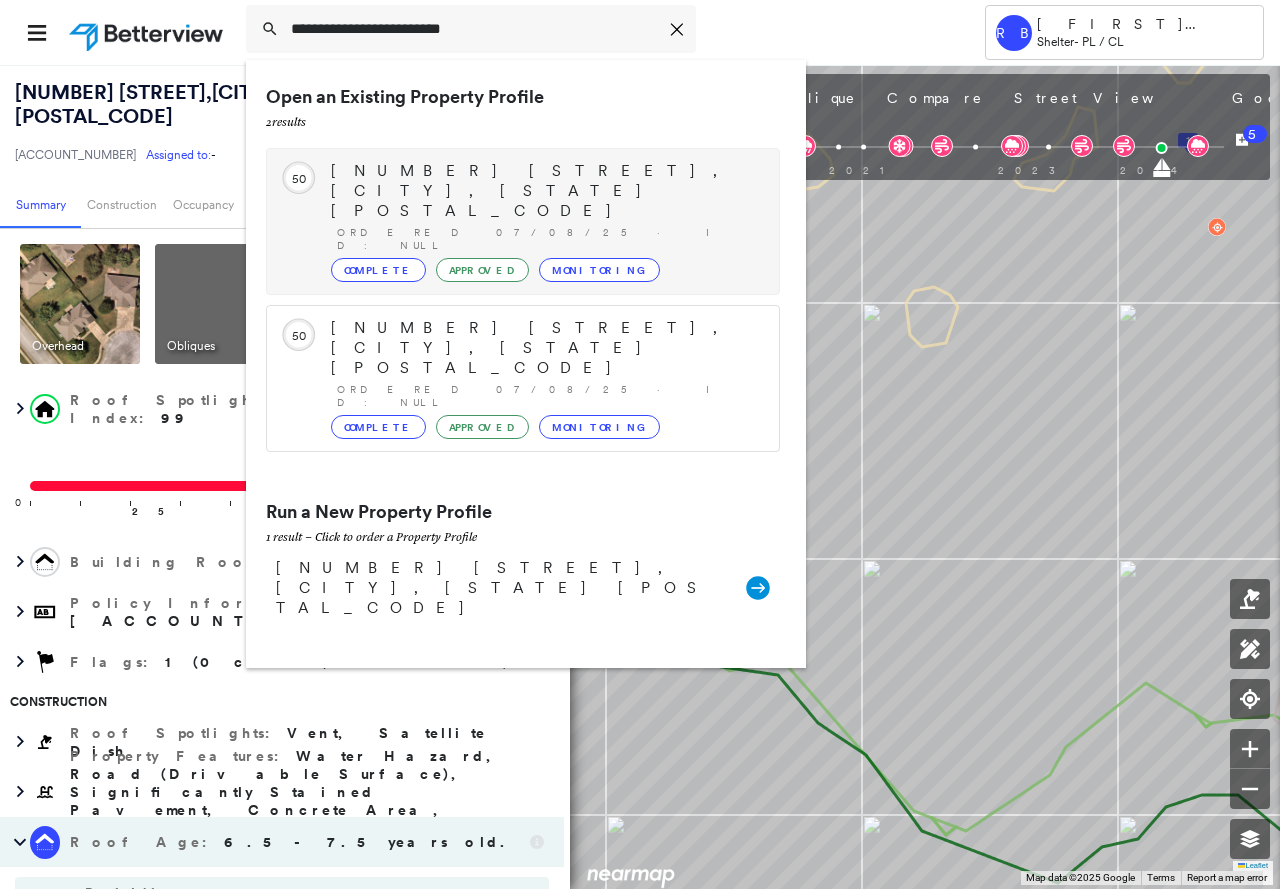 click on "[NUMBER] [STREET], [CITY], [STATE] [POSTAL_CODE]" at bounding box center (545, 191) 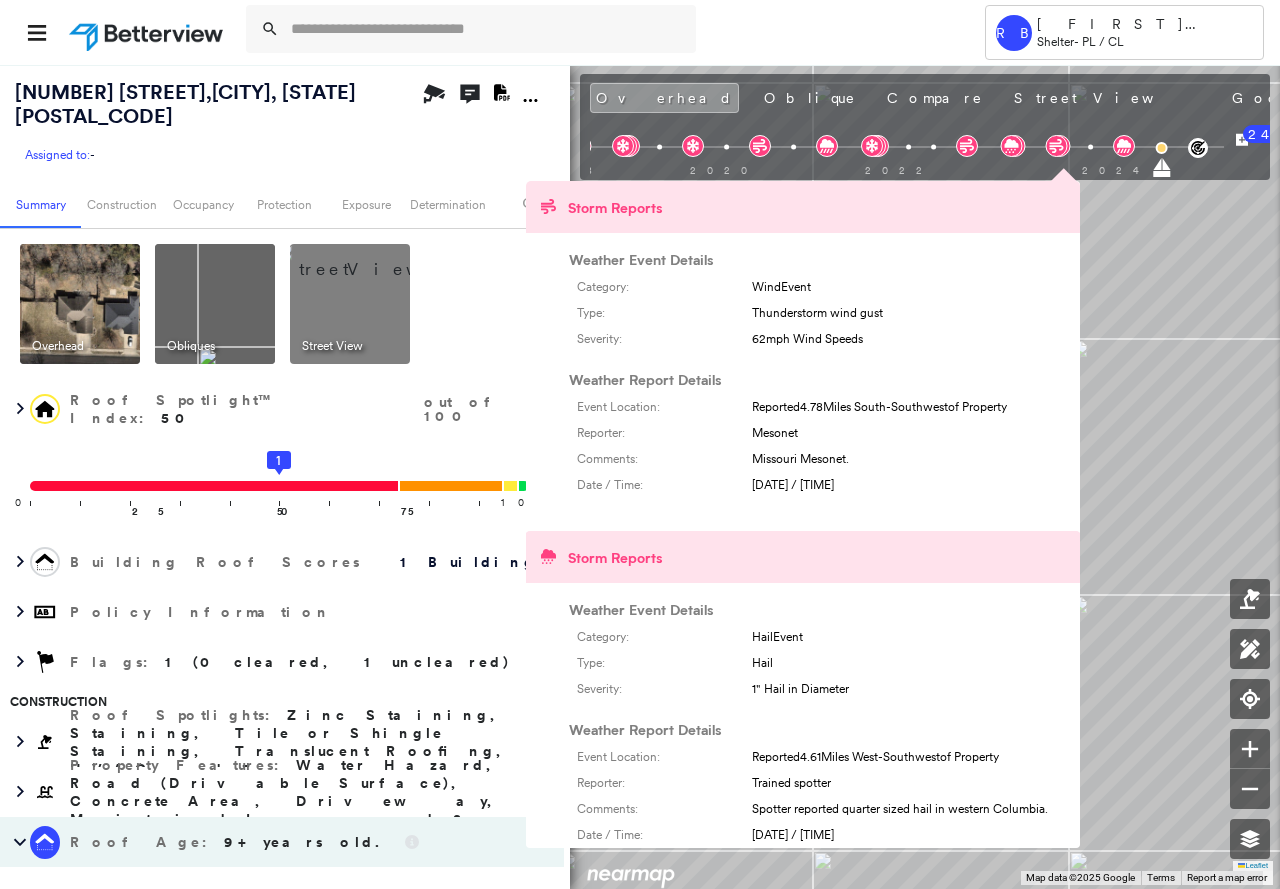 drag, startPoint x: 1071, startPoint y: 145, endPoint x: 1125, endPoint y: 146, distance: 54.00926 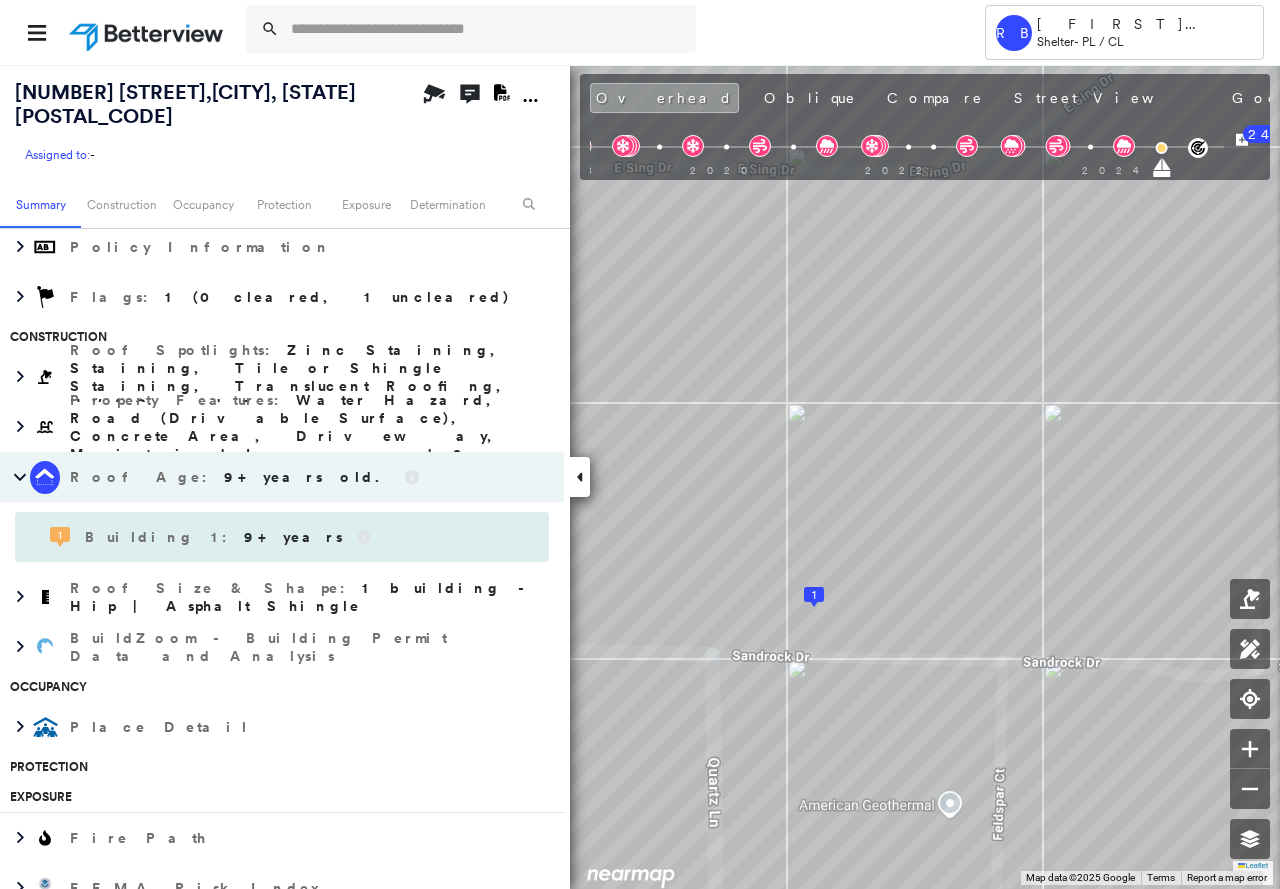 scroll, scrollTop: 400, scrollLeft: 0, axis: vertical 